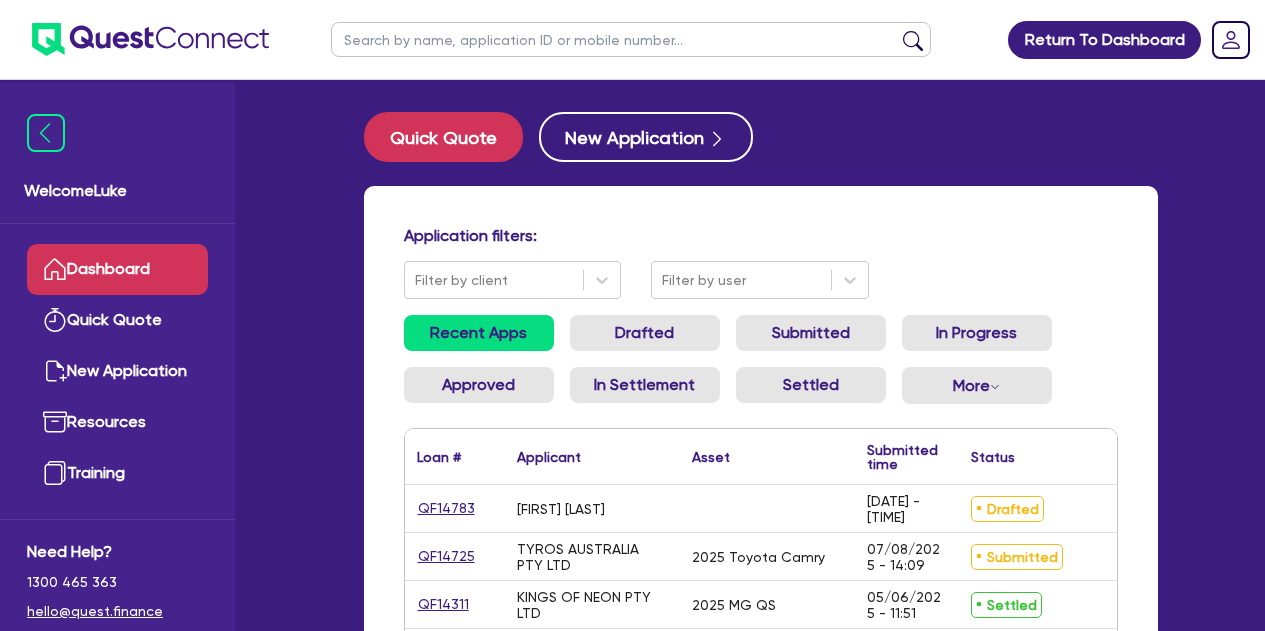 scroll, scrollTop: 0, scrollLeft: 0, axis: both 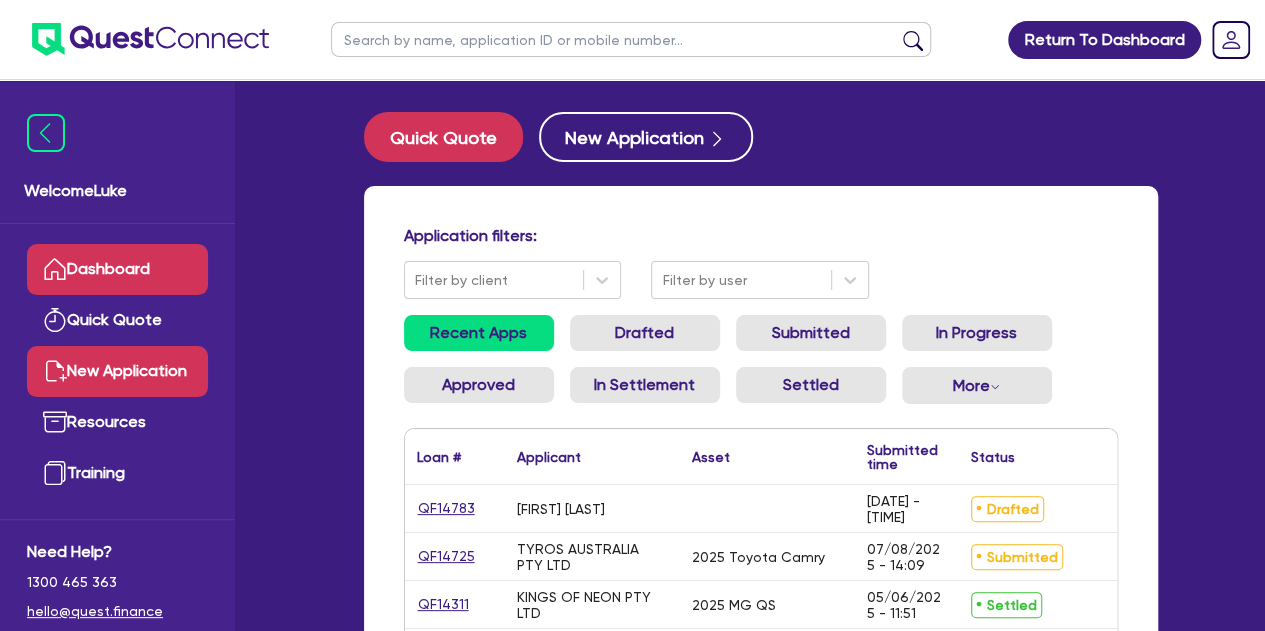 click on "New Application" at bounding box center (117, 371) 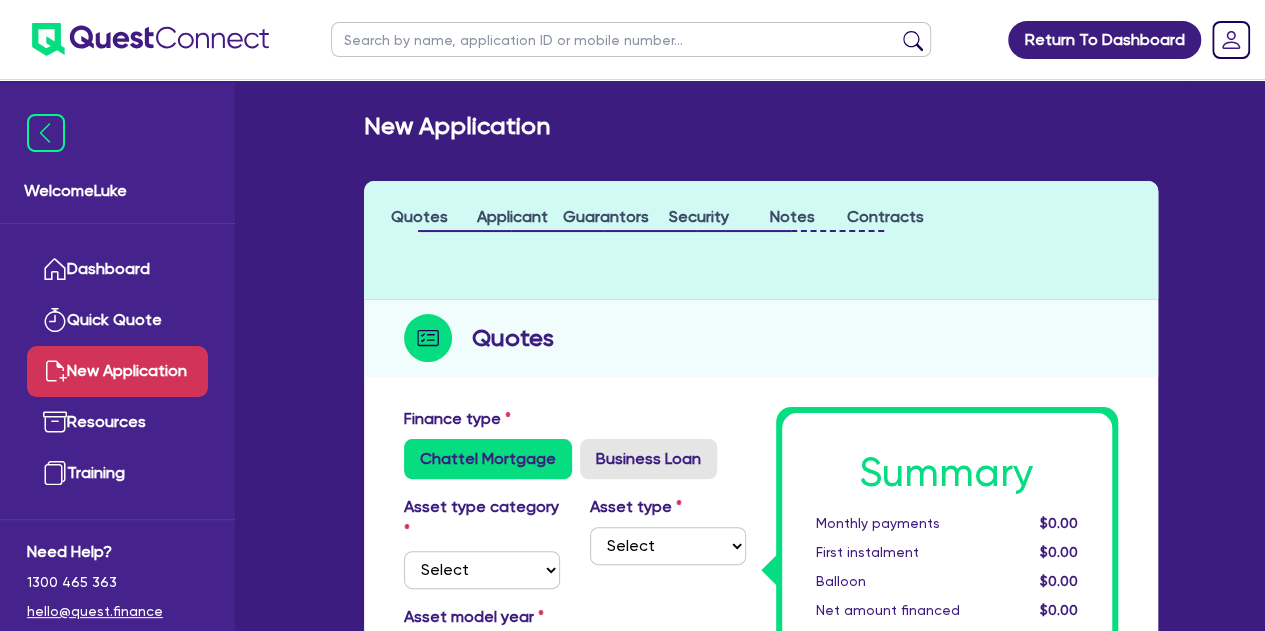 radio on "true" 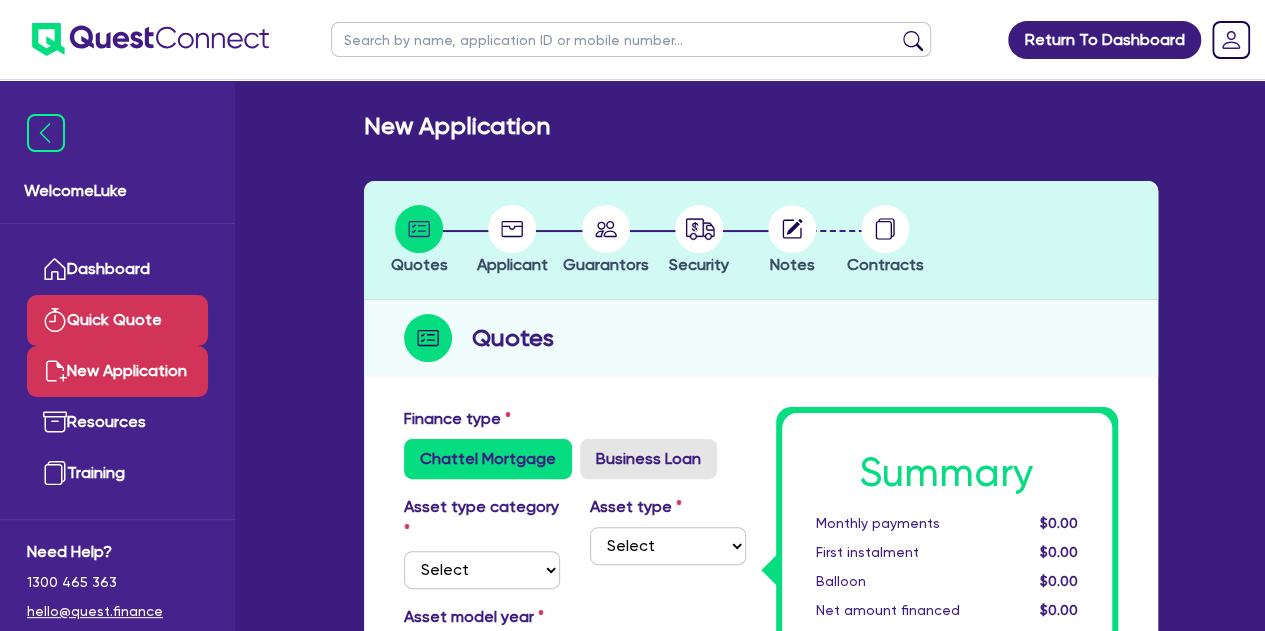 click on "Quick Quote" at bounding box center (117, 320) 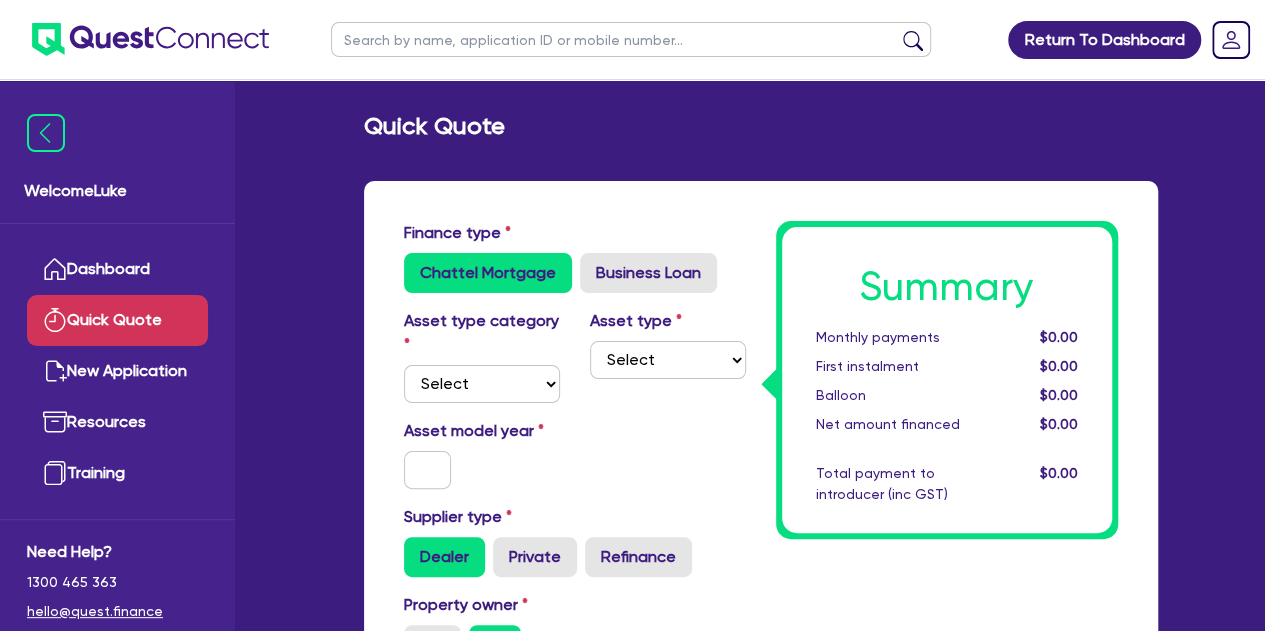 click on "Dashboard" at bounding box center (117, 269) 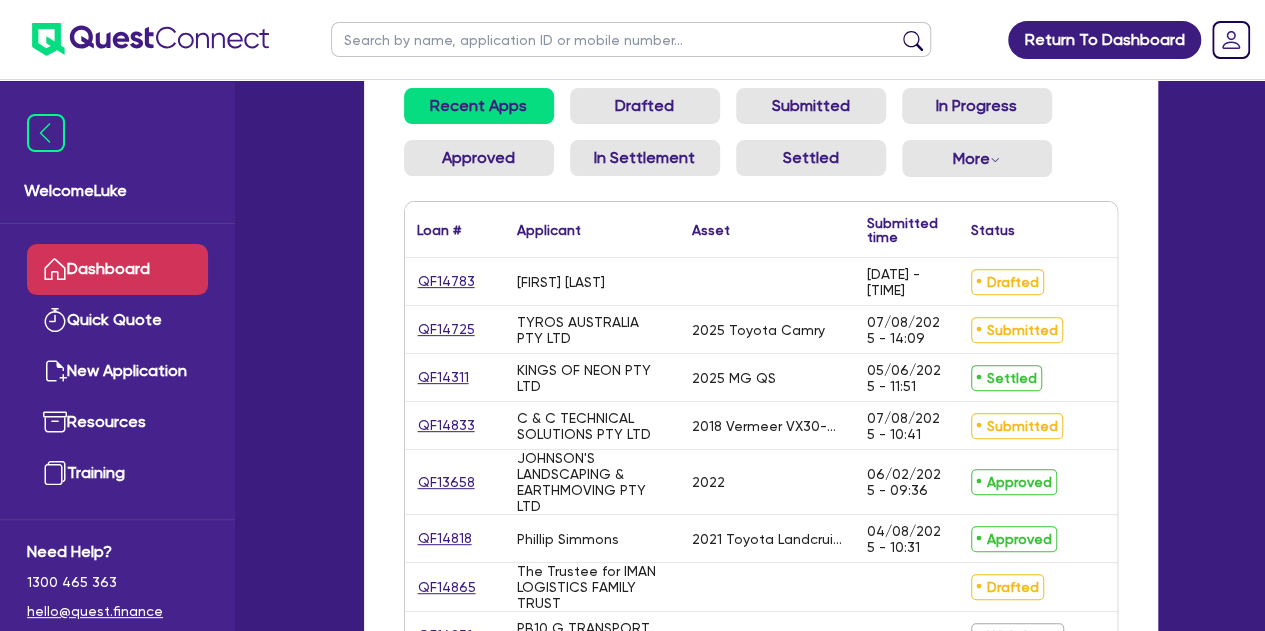 scroll, scrollTop: 299, scrollLeft: 0, axis: vertical 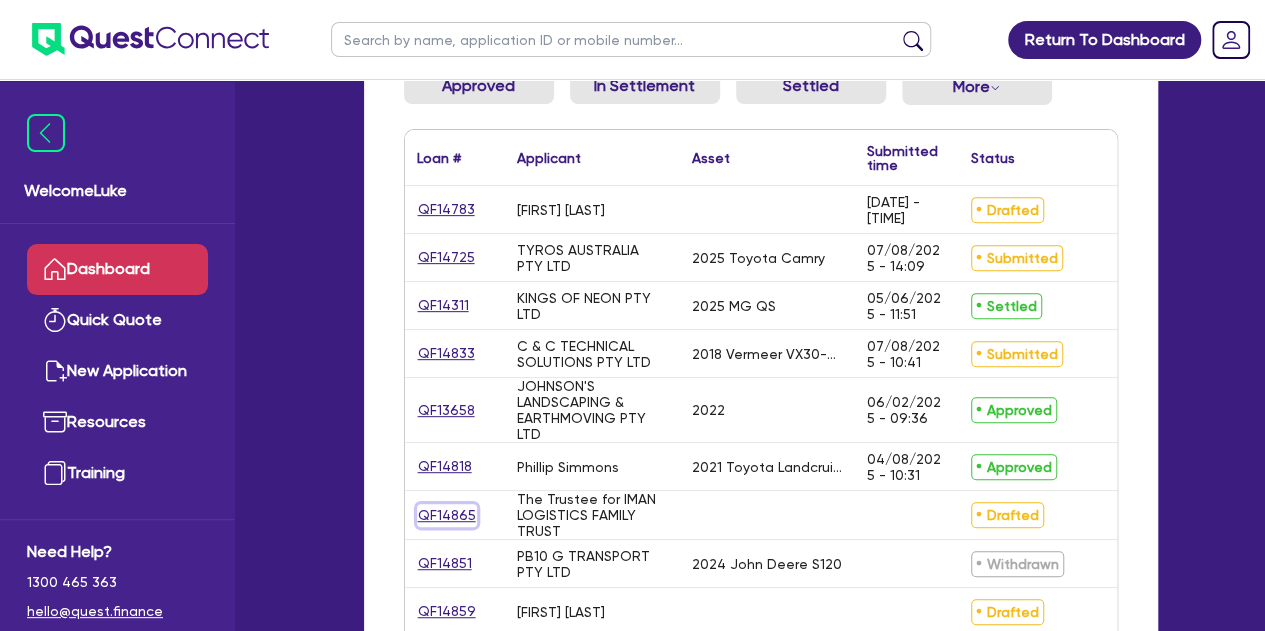 click on "QF14865" at bounding box center [447, 515] 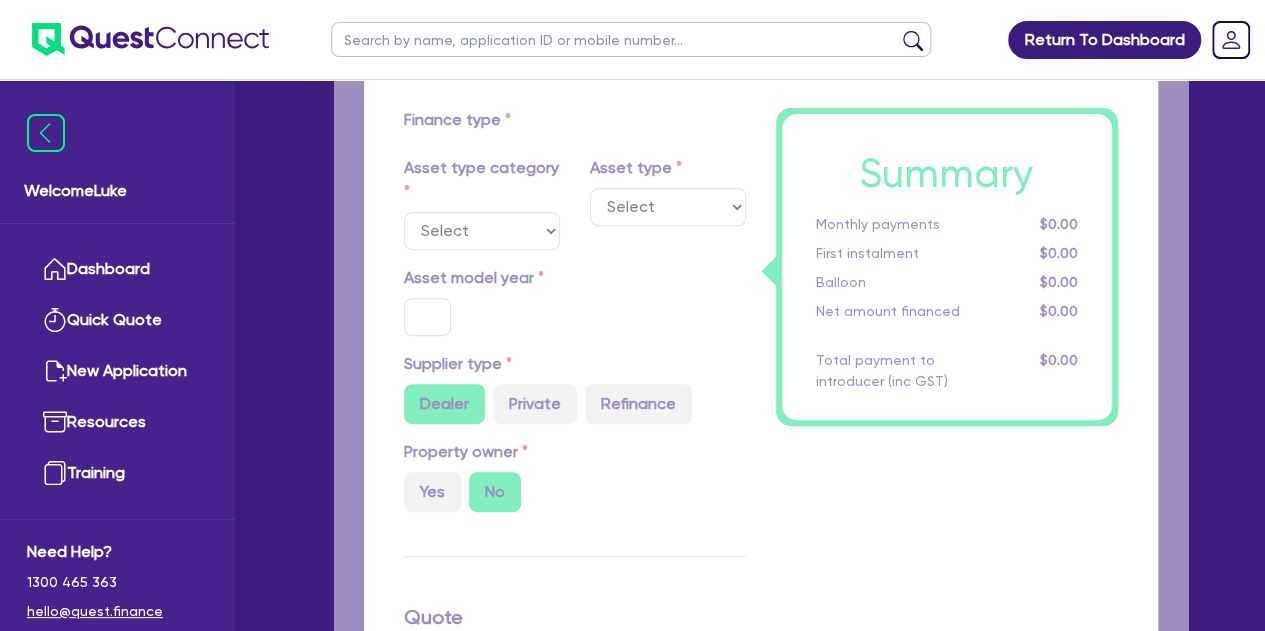 scroll, scrollTop: 0, scrollLeft: 0, axis: both 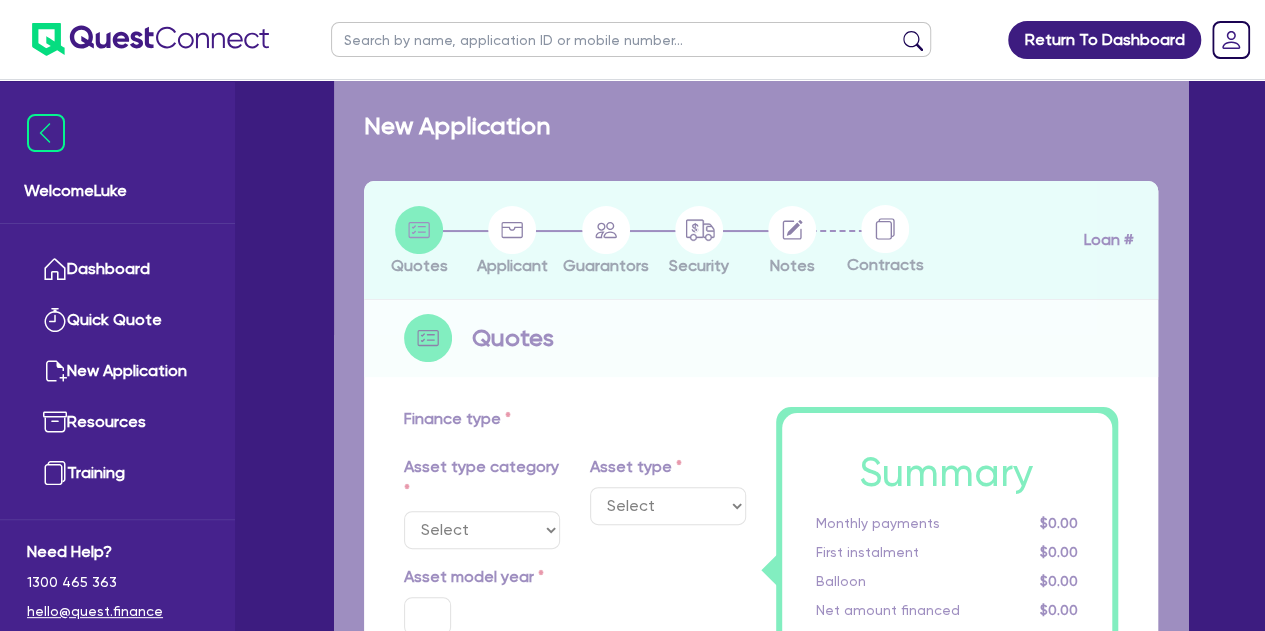 type on "50,000" 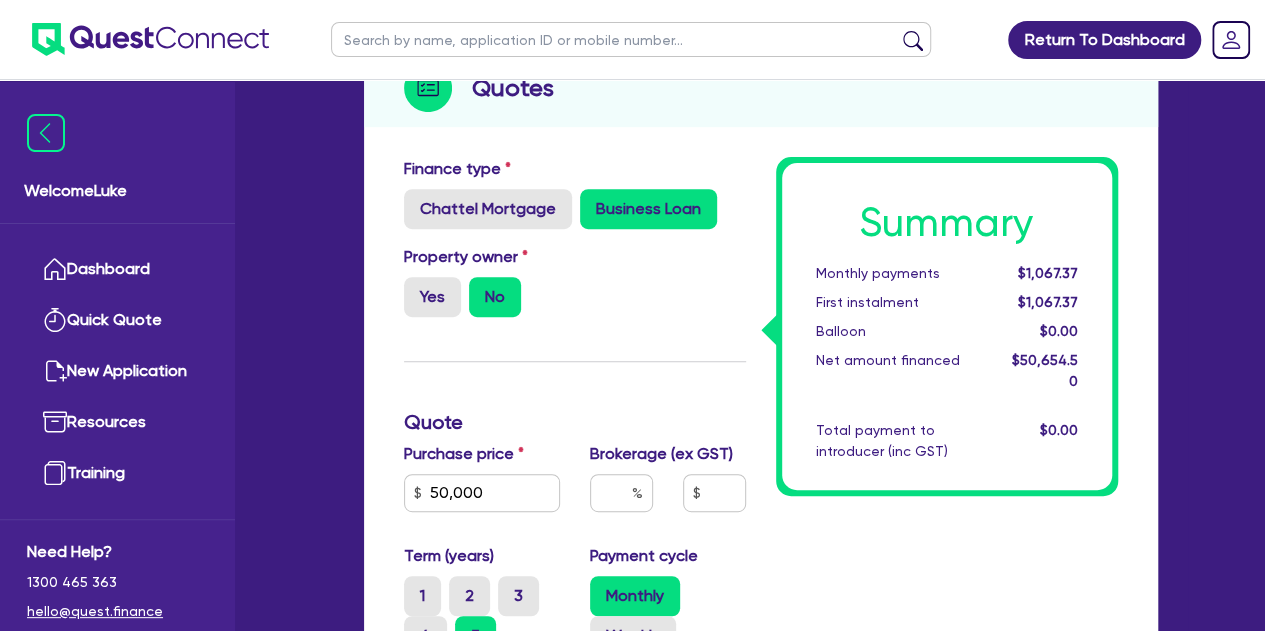 scroll, scrollTop: 289, scrollLeft: 0, axis: vertical 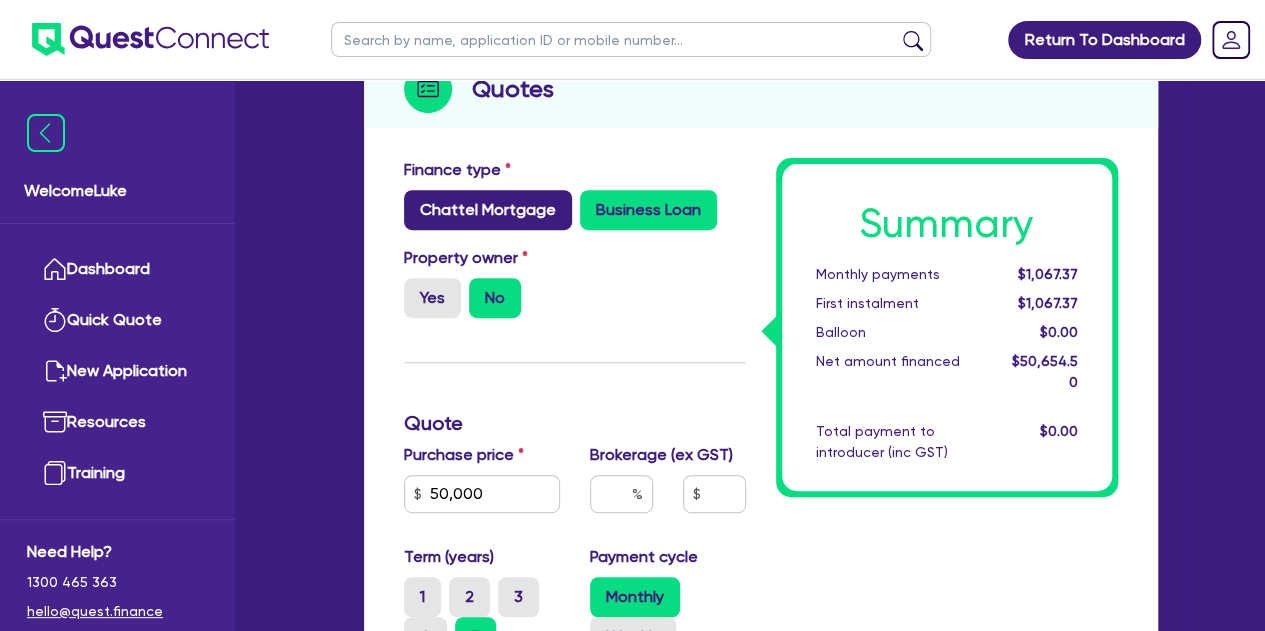 click on "Chattel Mortgage" at bounding box center [488, 210] 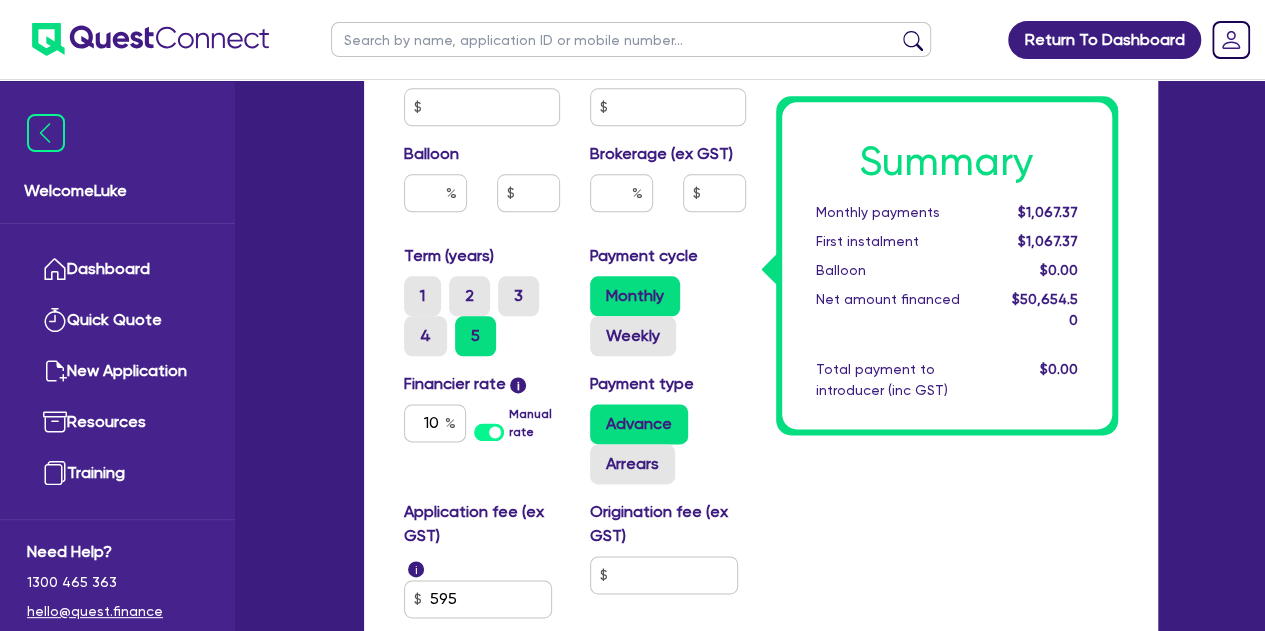 scroll, scrollTop: 1047, scrollLeft: 0, axis: vertical 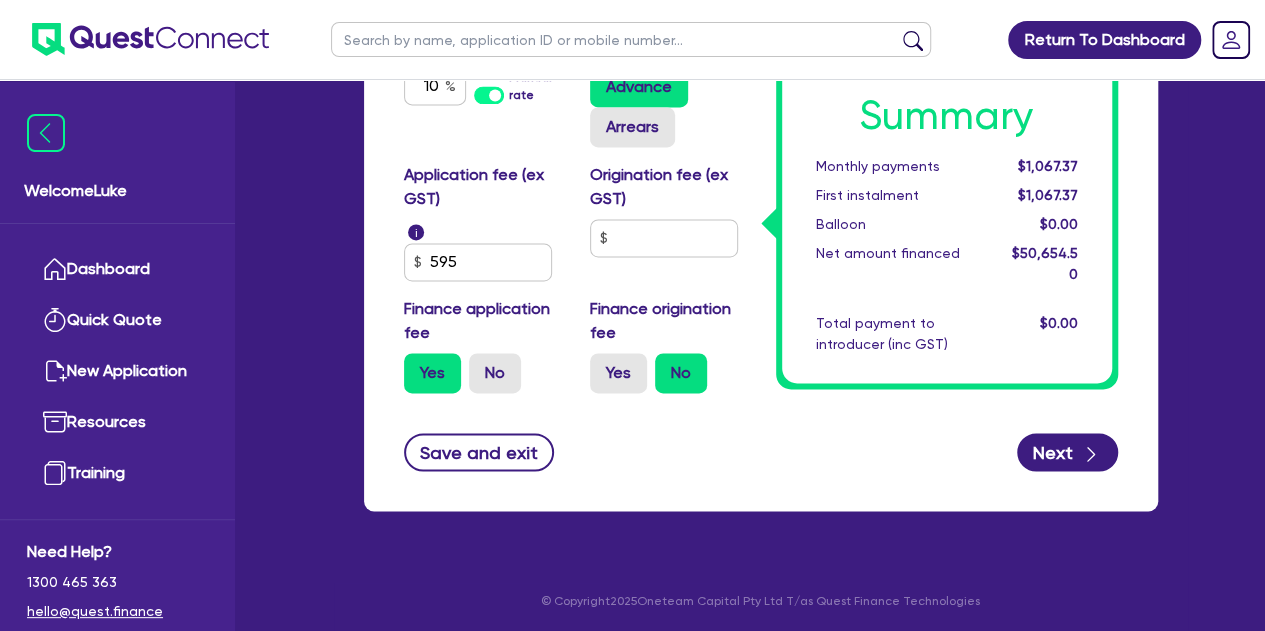 click on "Finance type Chattel Mortgage Business Loan Asset type category Select Cars and light trucks Primary assets Secondary assets Tertiary assets Asset type Select Asset model year Supplier type Dealer Private Refinance Property owner Yes No Quote Purchase price 50,000 Cash deposit Trade in Payout amount Balloon Brokerage (ex GST) Term (years) 1 2 3 4 5 Payment cycle Monthly Weekly Financier rate i 10 Manual rate Payment type Advance Arrears Application fee (ex GST) i 595 Origination fee (ex GST) Finance application fee Yes No Finance origination fee Yes No Summary Monthly payments $1,067.37 First instalment $1,067.37 Balloon $0.00 Net amount financed $50,654.50 Total payment to introducer (inc GST) $0.00 Save and exit Next" at bounding box center (761, -233) 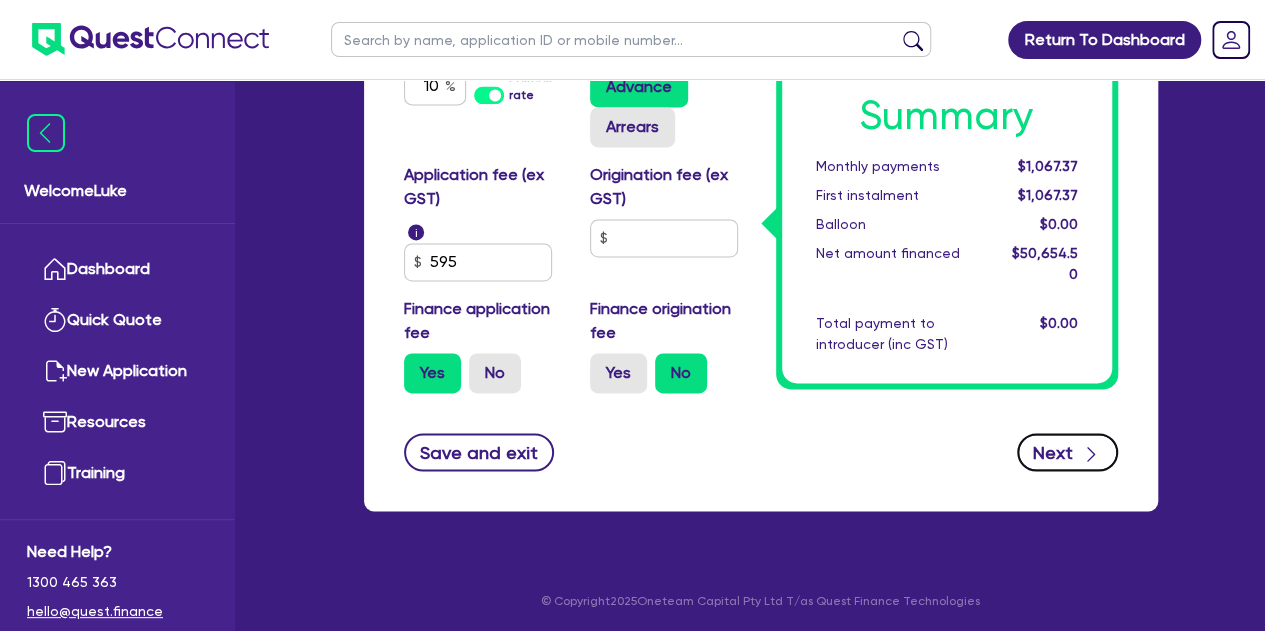click on "Next" at bounding box center (1067, 452) 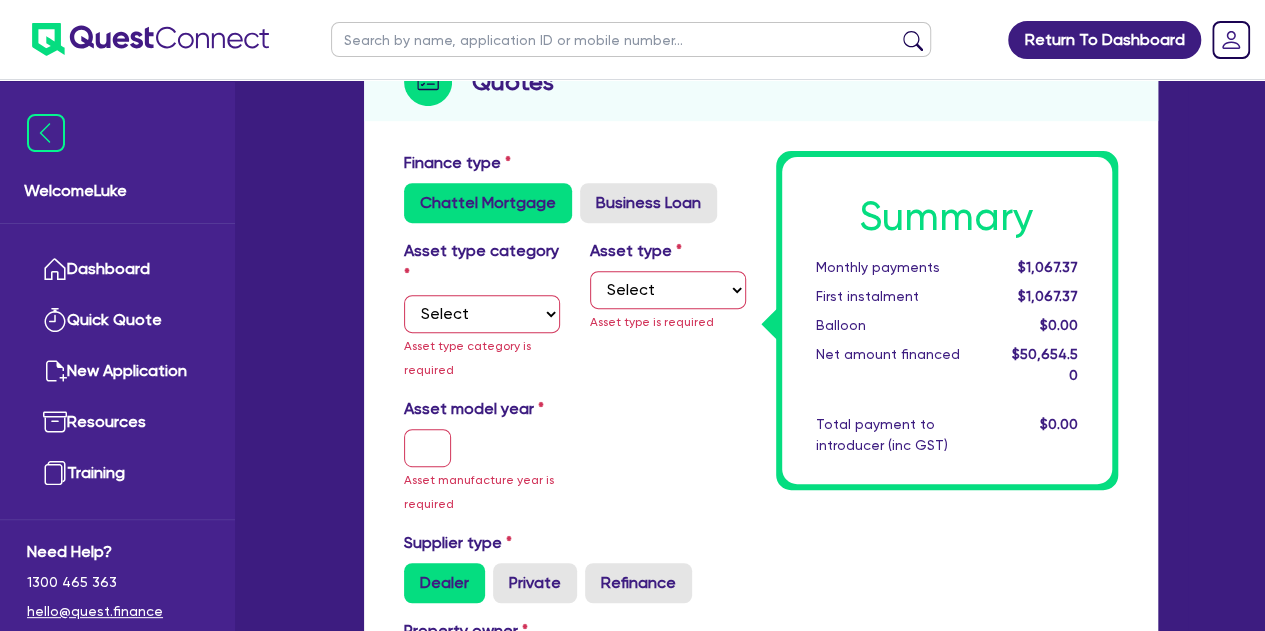 scroll, scrollTop: 301, scrollLeft: 0, axis: vertical 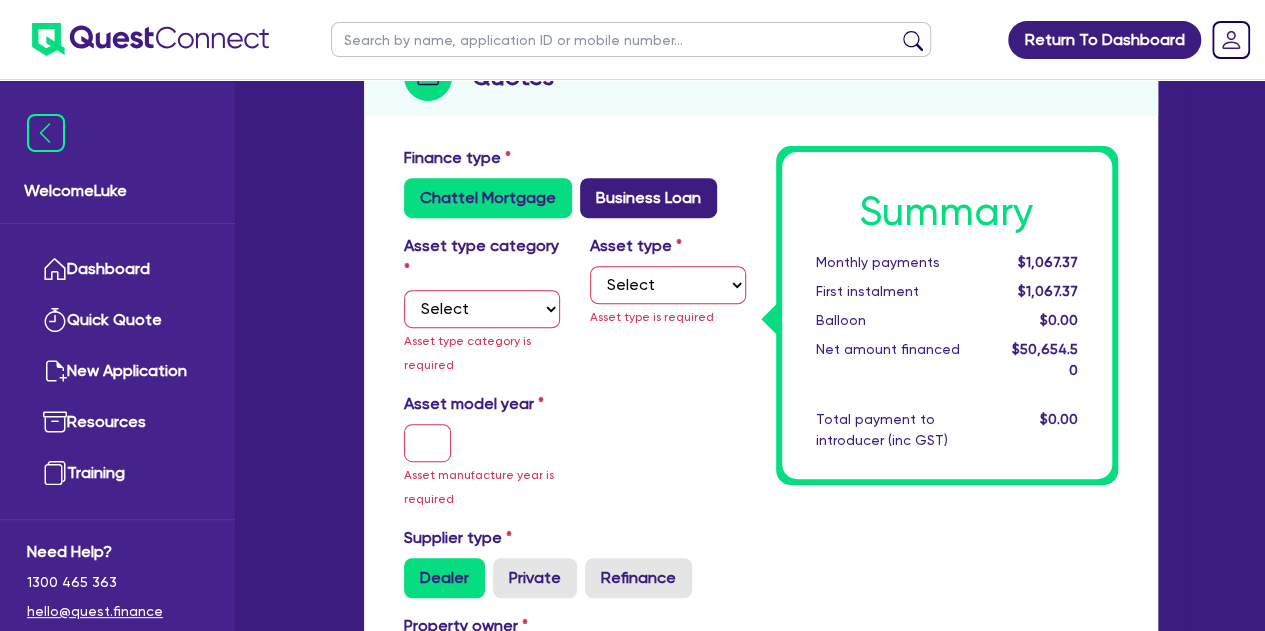 click on "Business Loan" at bounding box center [648, 198] 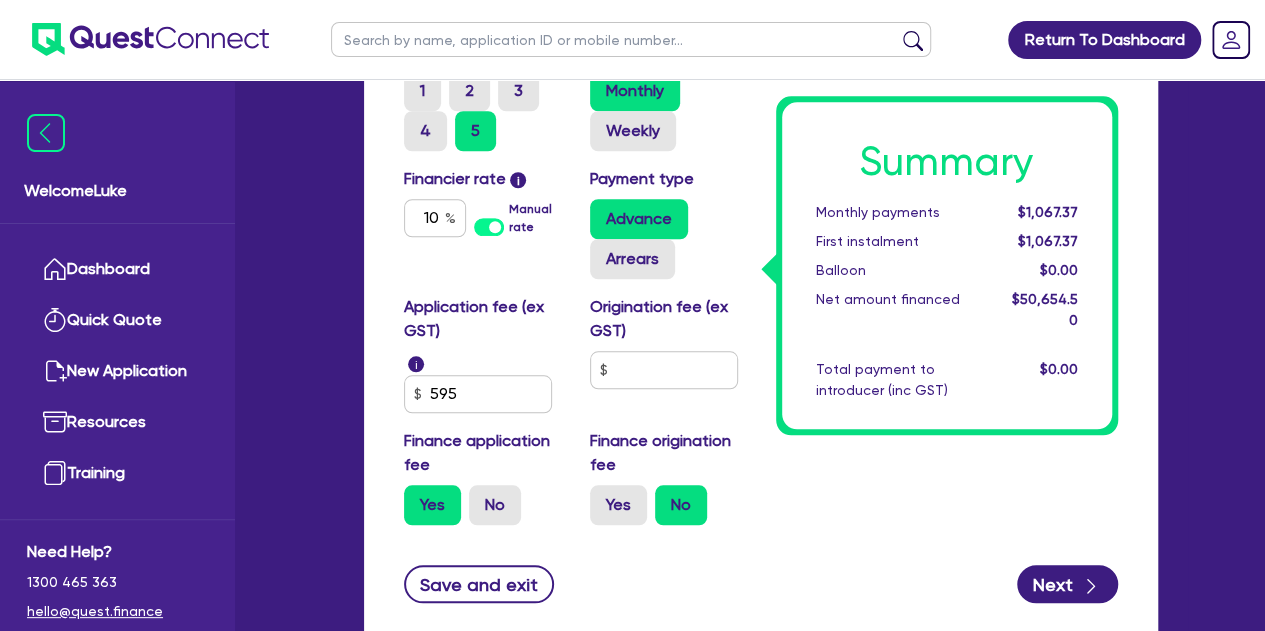 scroll, scrollTop: 927, scrollLeft: 0, axis: vertical 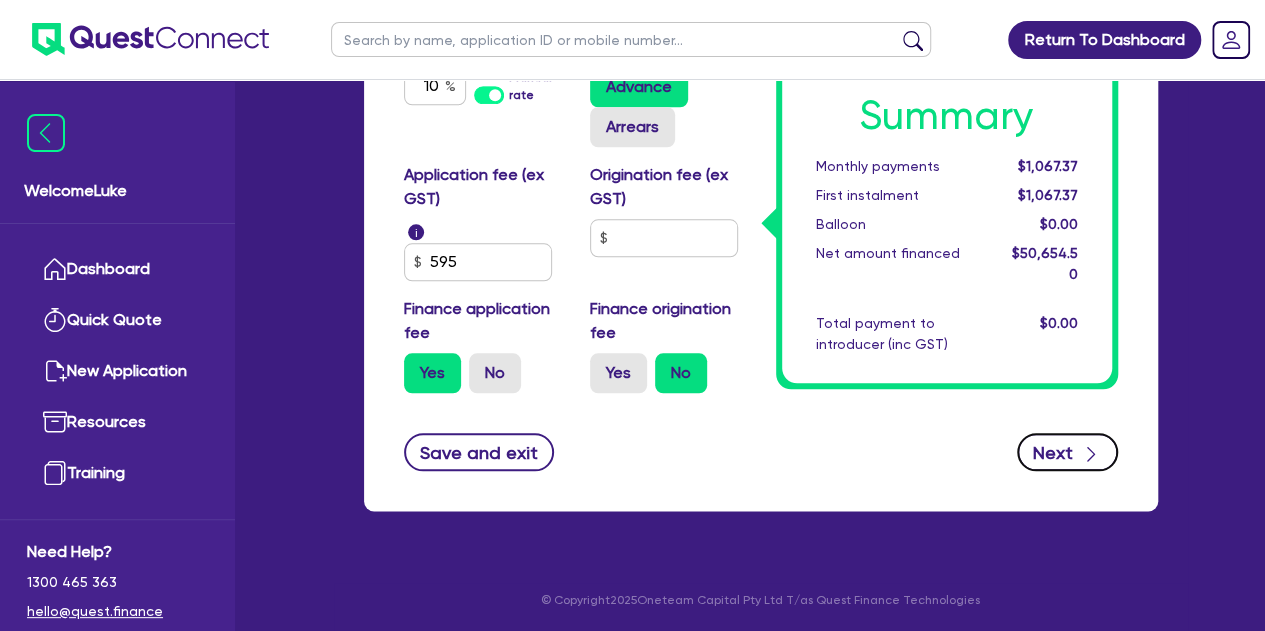 click on "Next" at bounding box center [1067, 452] 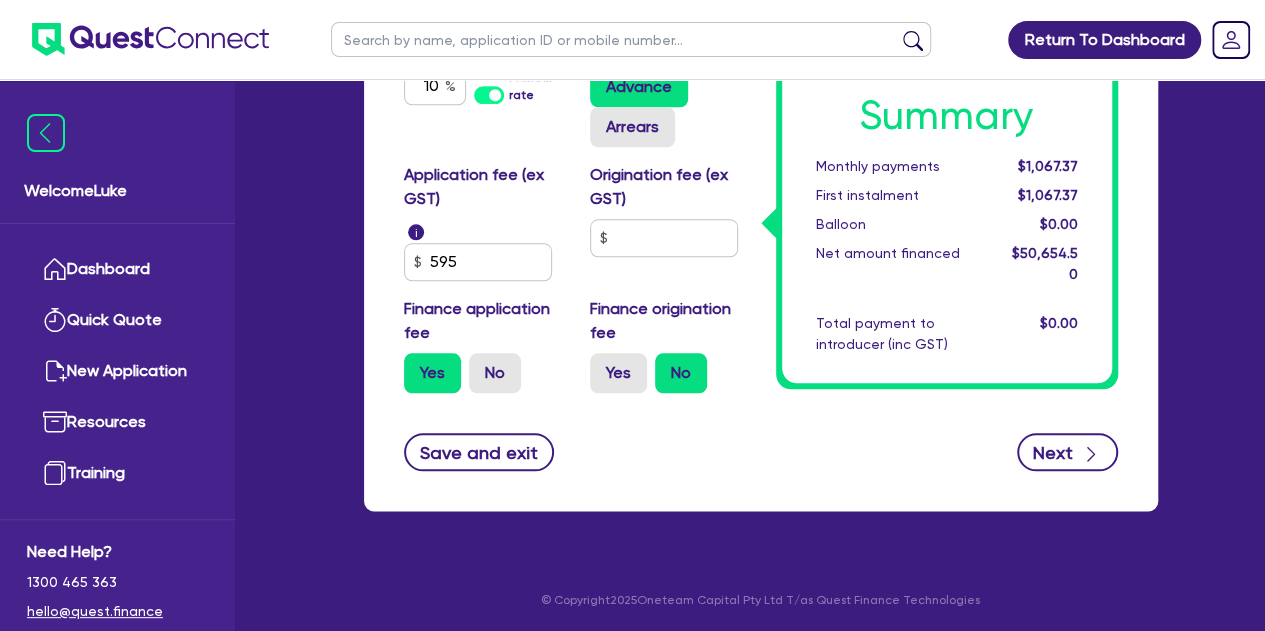 type on "50,000" 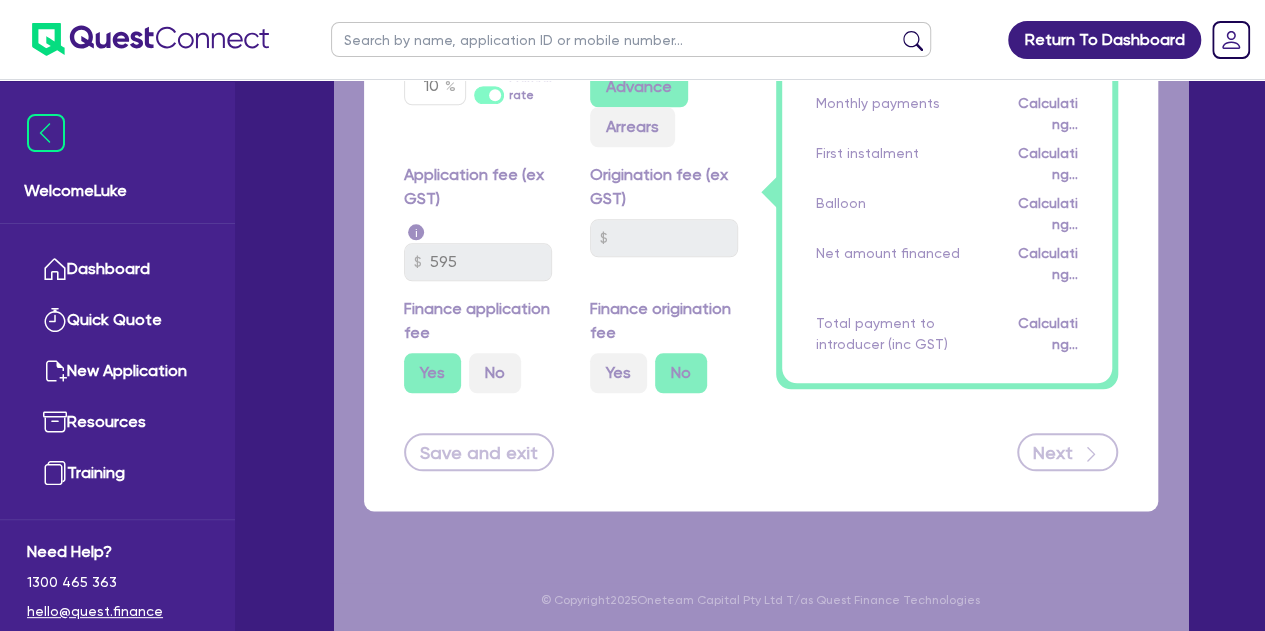 select on "TRUST" 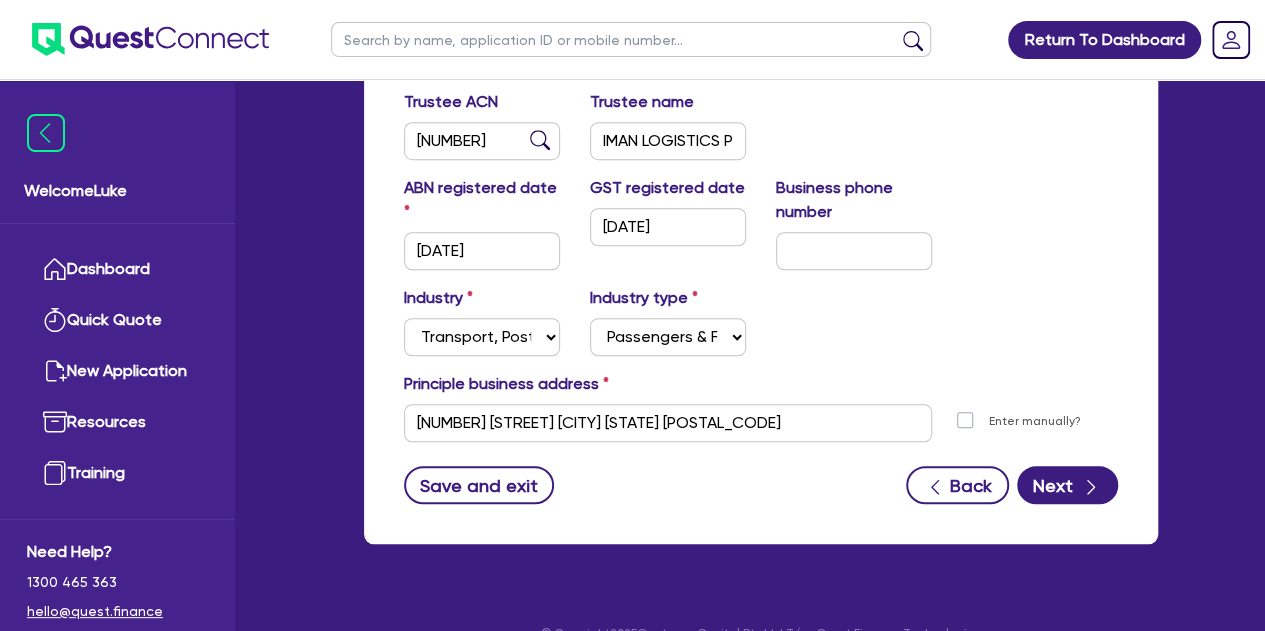 scroll, scrollTop: 616, scrollLeft: 0, axis: vertical 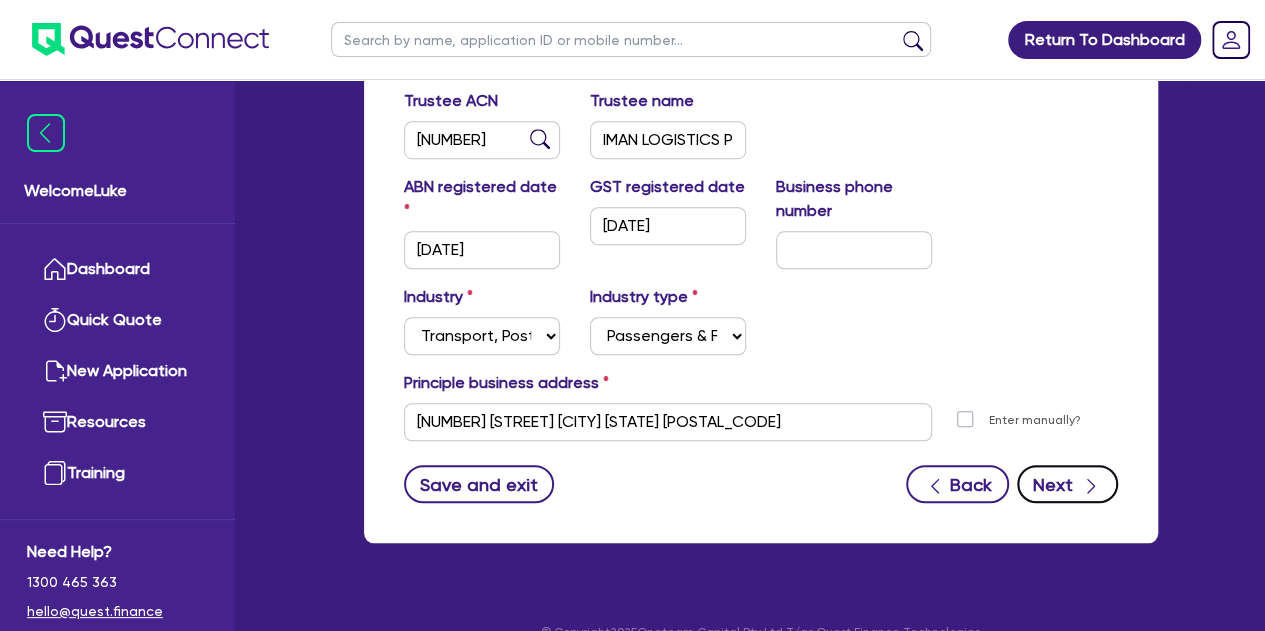 click on "Next" at bounding box center [1067, 484] 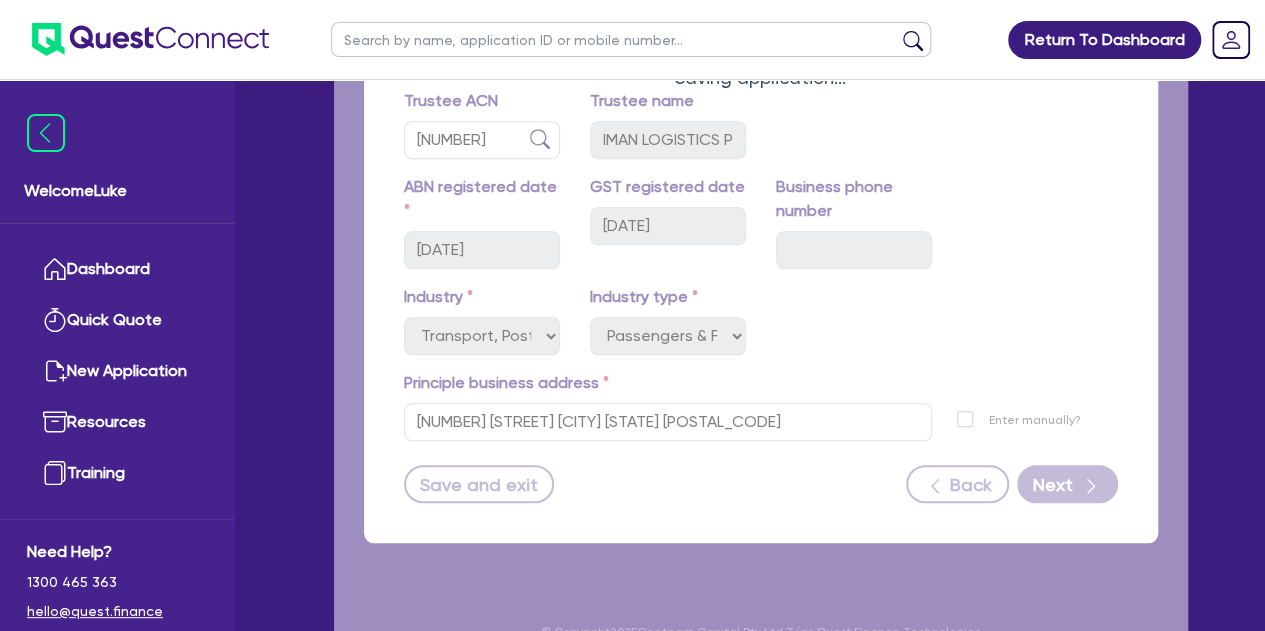 select on "MR" 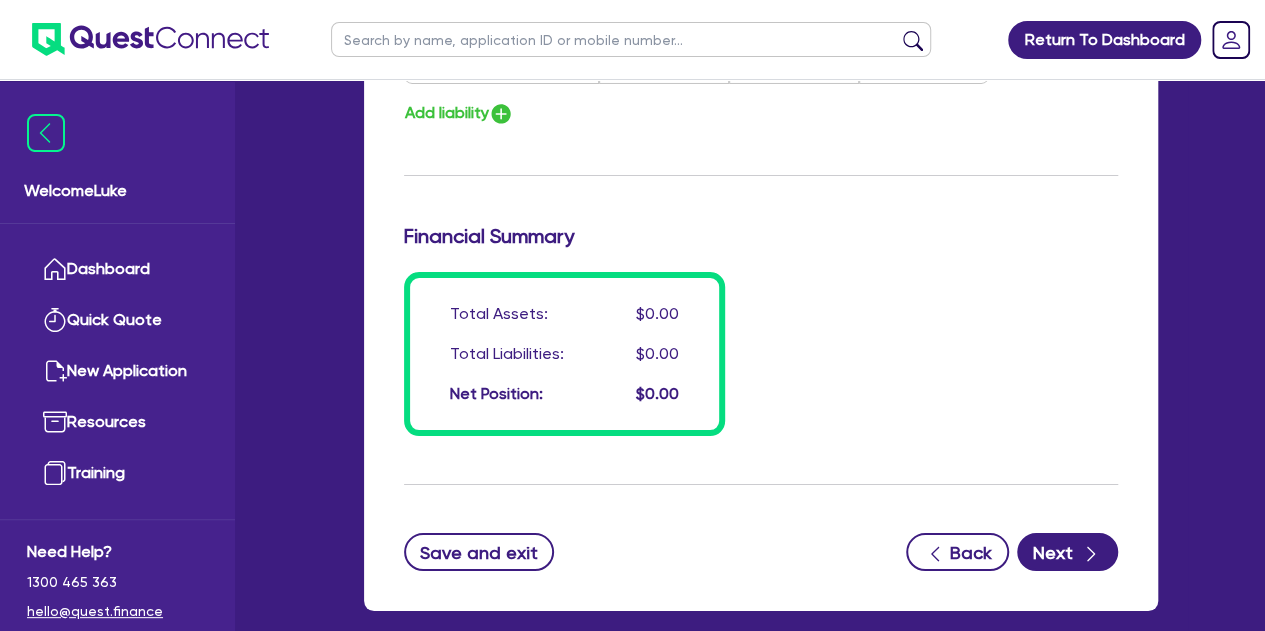 scroll, scrollTop: 3634, scrollLeft: 0, axis: vertical 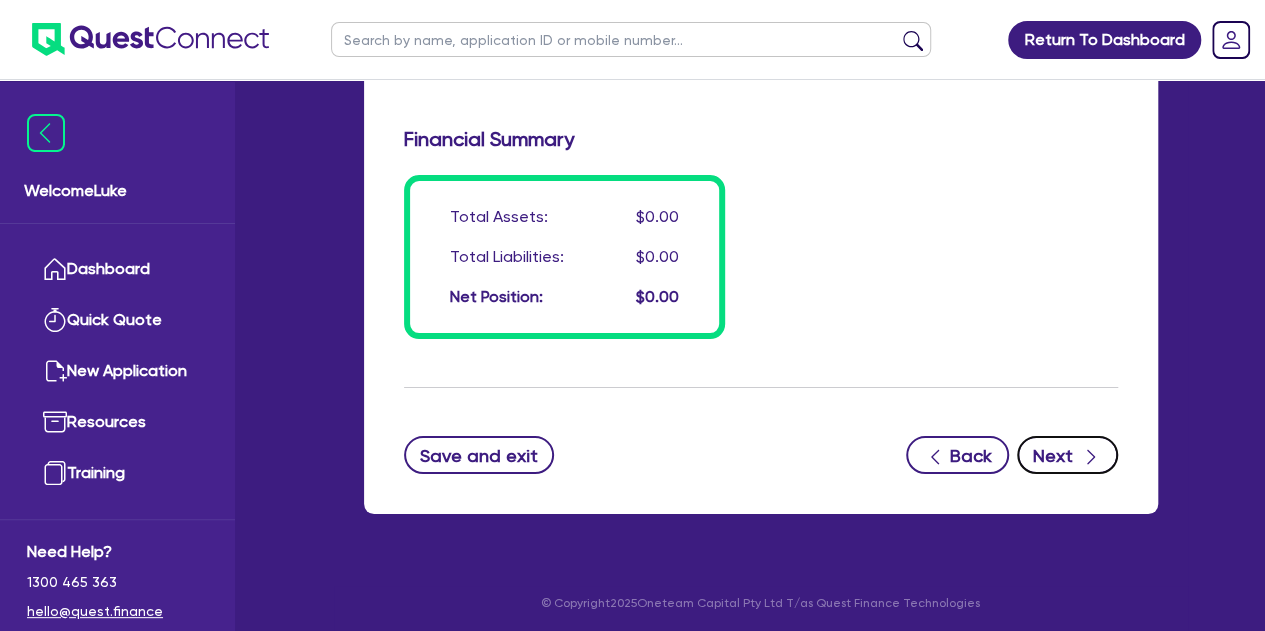 click on "Next" at bounding box center [1067, 455] 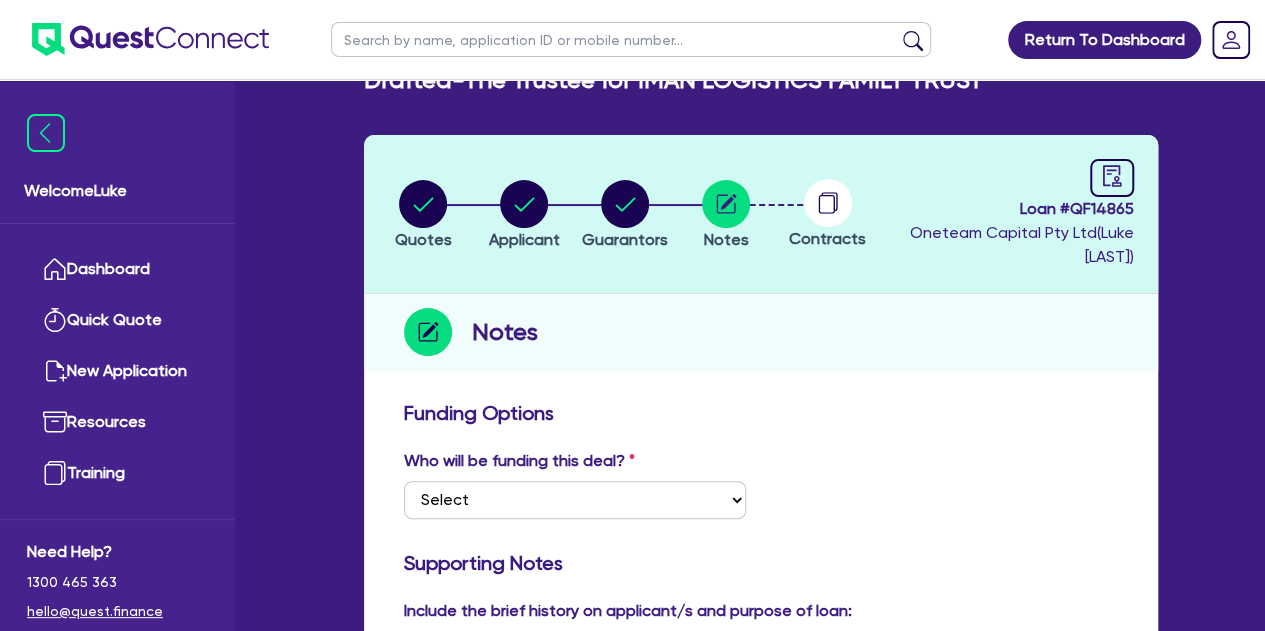 scroll, scrollTop: 0, scrollLeft: 0, axis: both 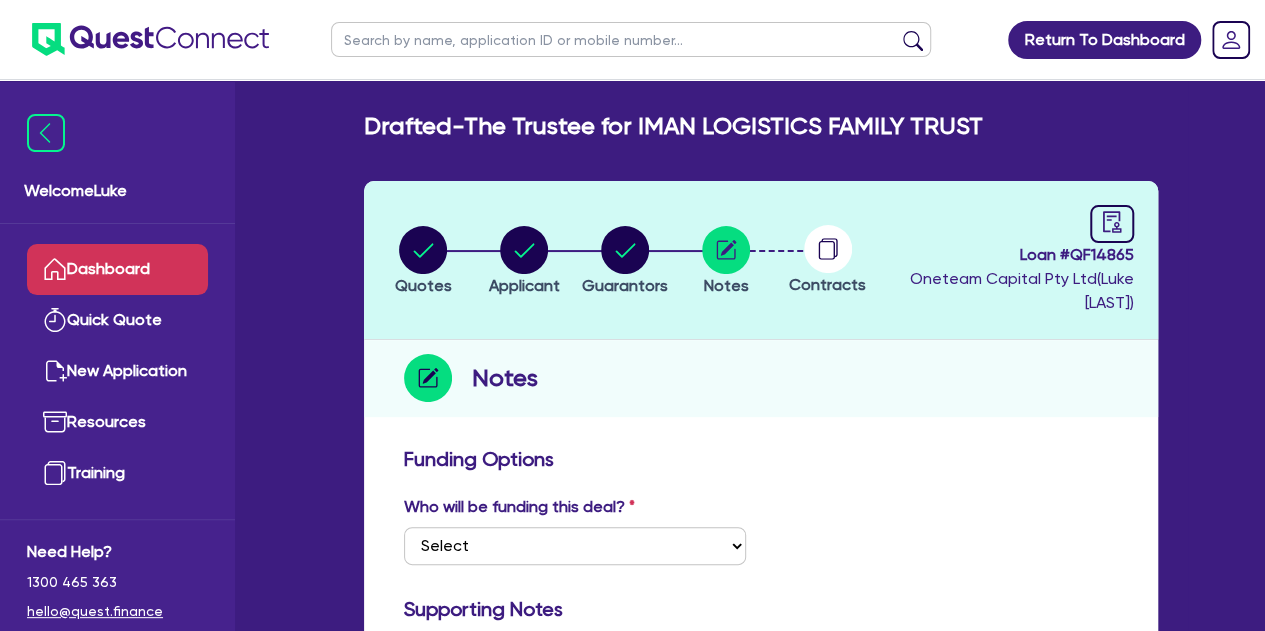 click on "Dashboard" at bounding box center (117, 269) 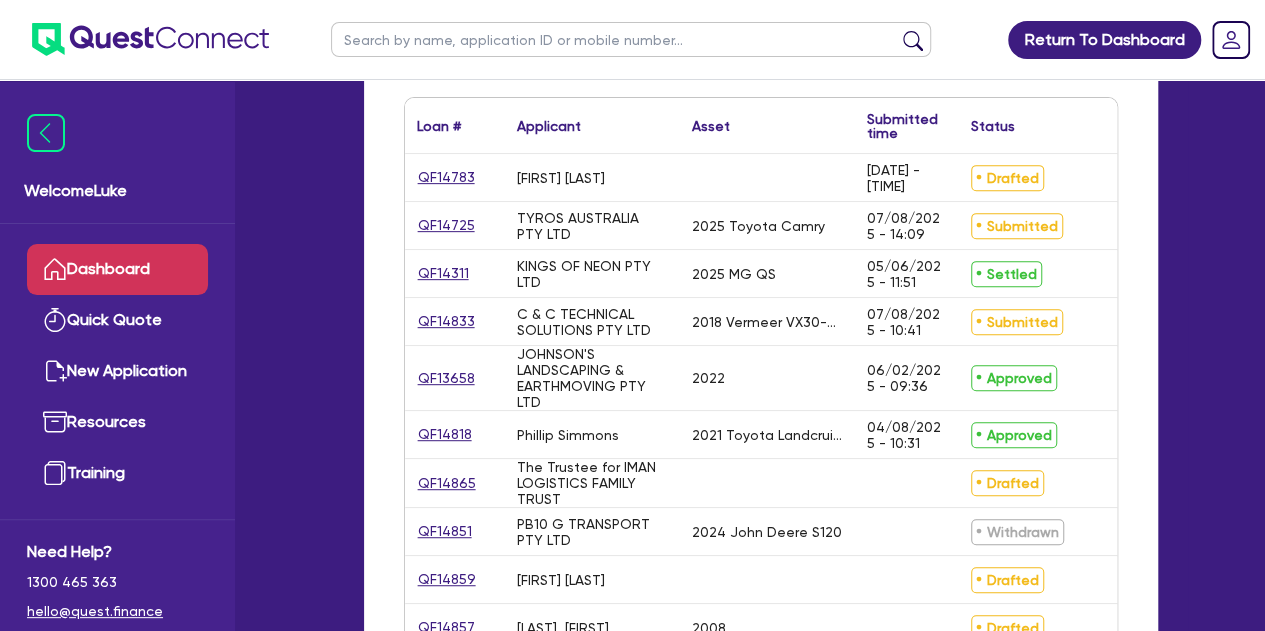 scroll, scrollTop: 378, scrollLeft: 0, axis: vertical 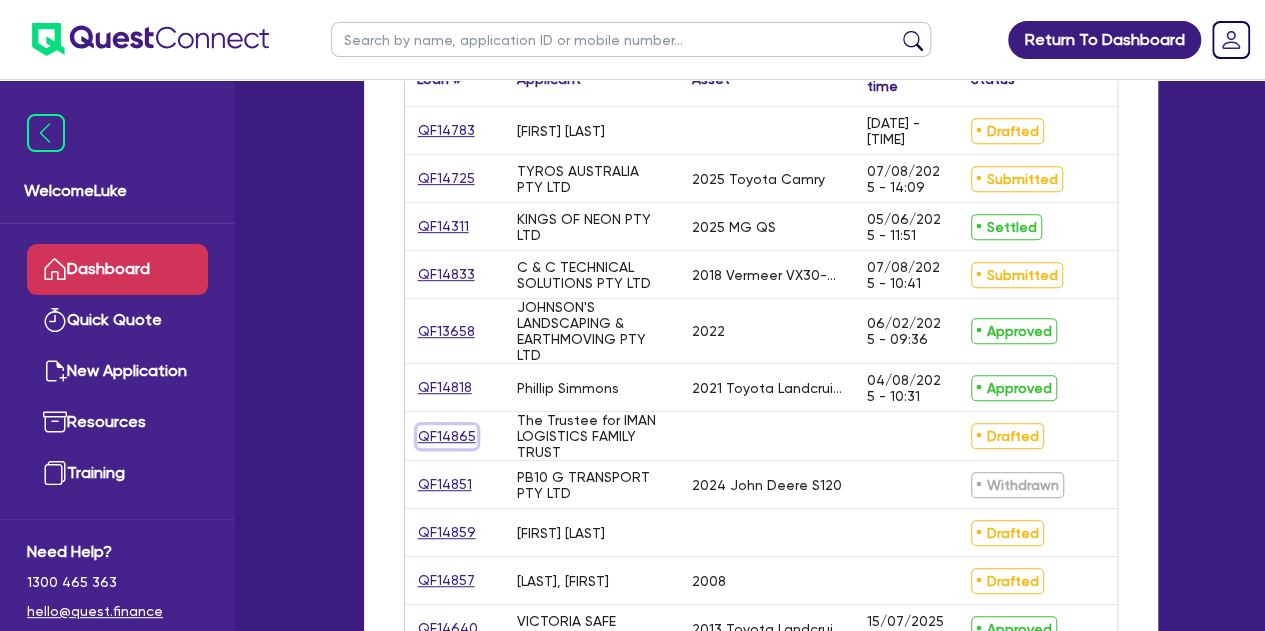 click on "QF14865" at bounding box center [447, 436] 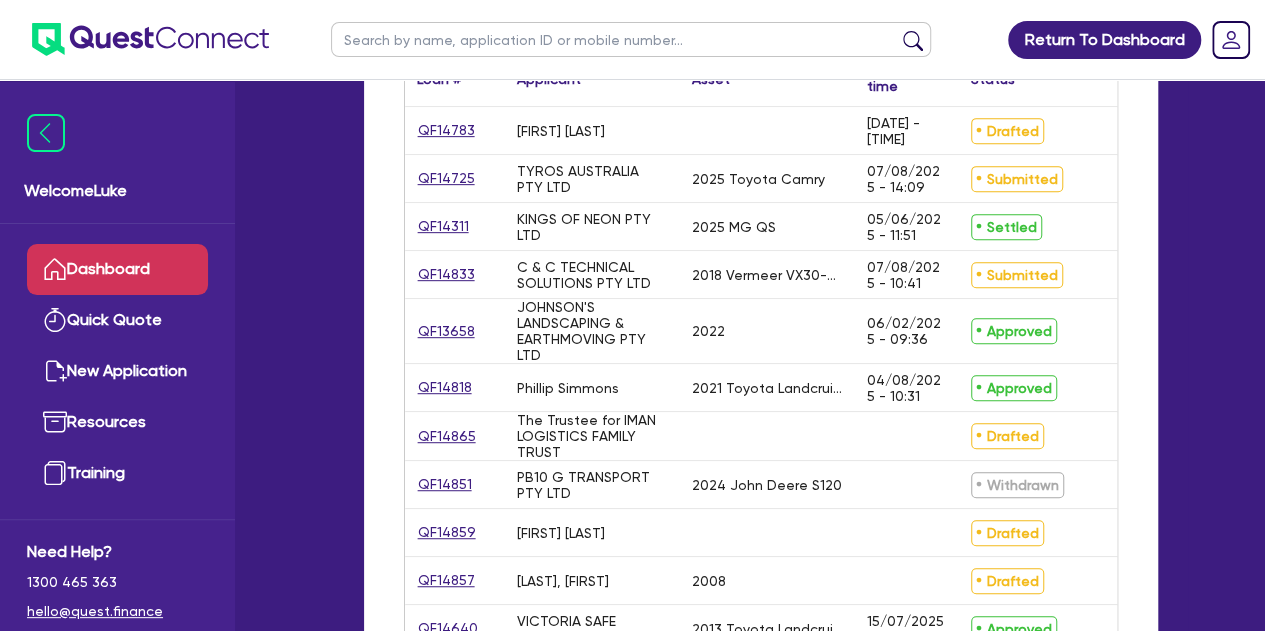 scroll, scrollTop: 0, scrollLeft: 0, axis: both 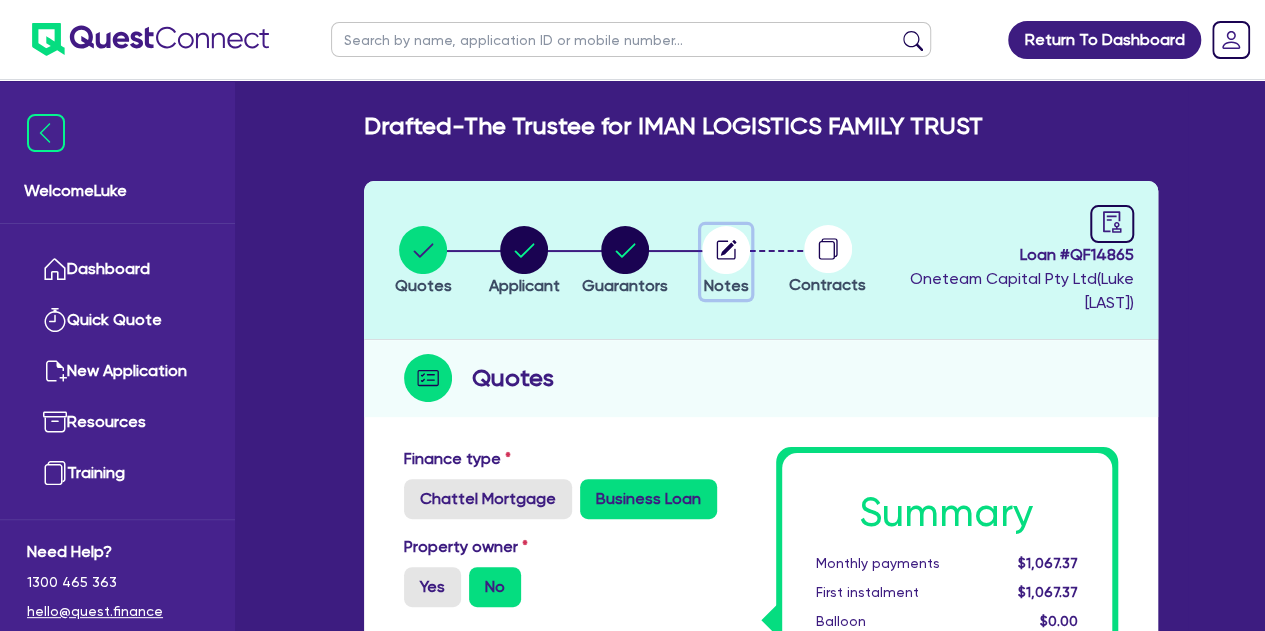 click 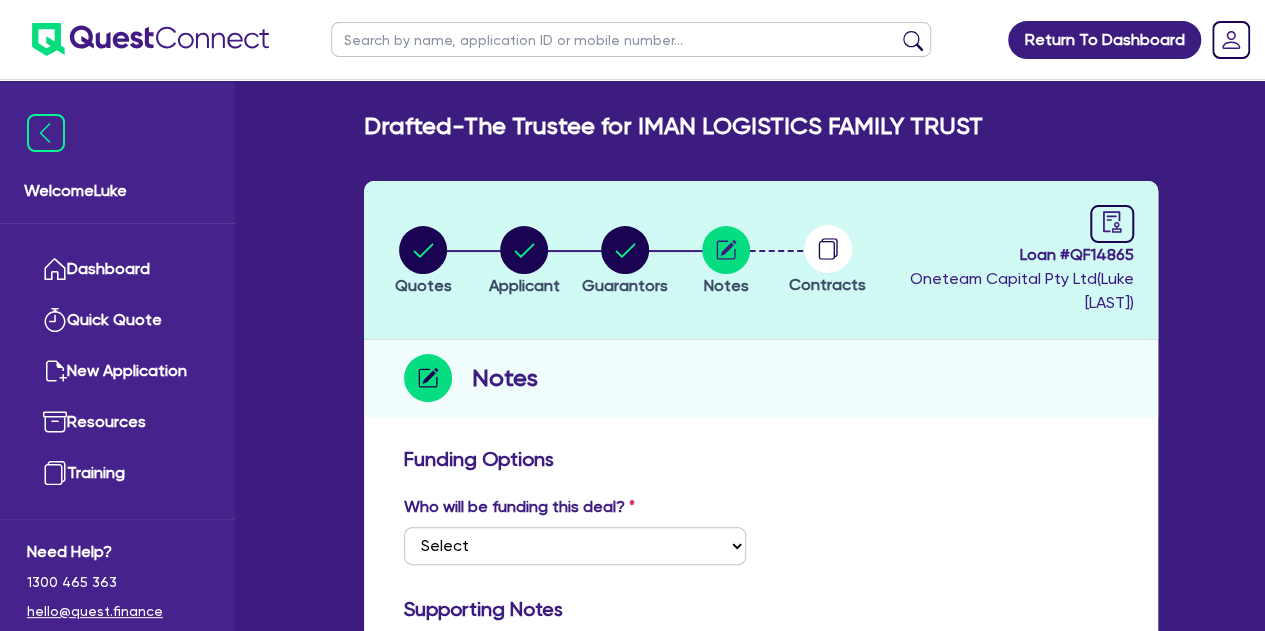 click 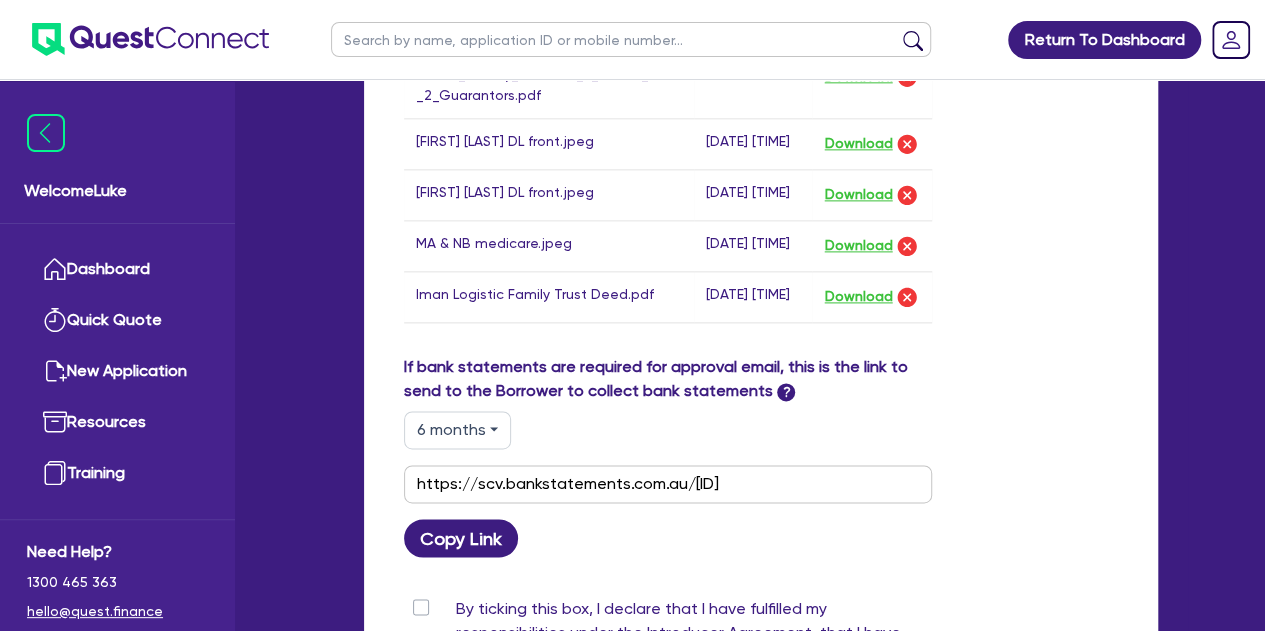 scroll, scrollTop: 1252, scrollLeft: 0, axis: vertical 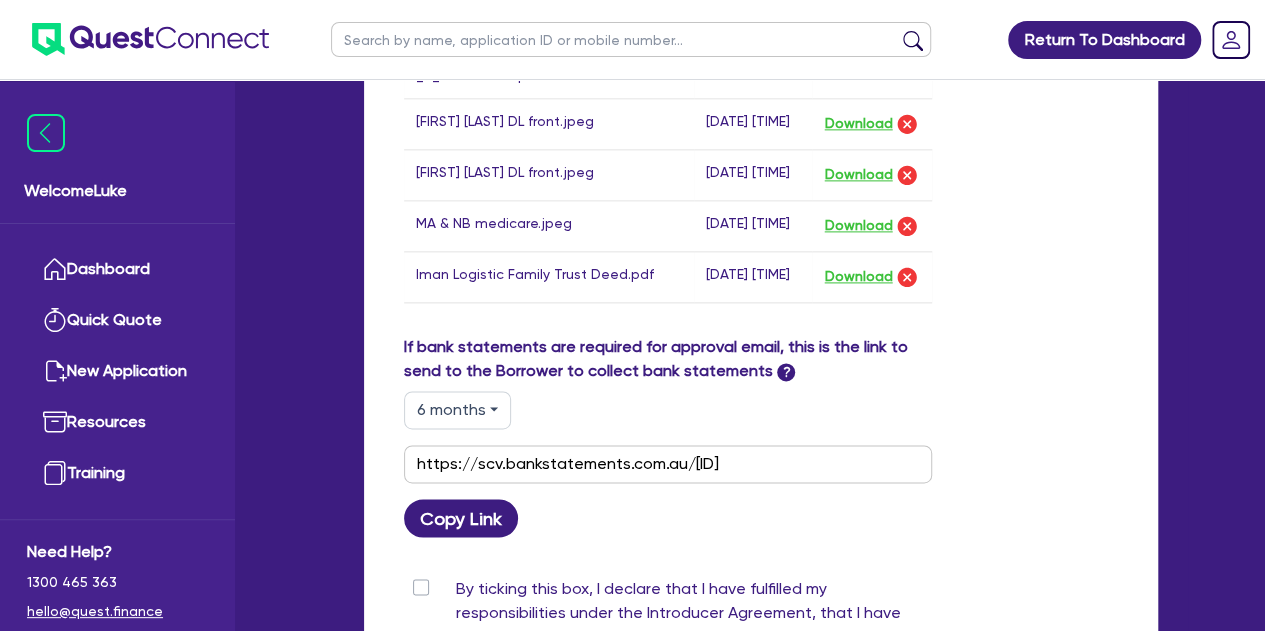 click on "Drop files to upload or Select files Document name Time uploaded Download link Quest_Privacy_Consent_-_[DATE]_-_2_Guarantors.pdf [DATE] [TIME] Download [FIRST] [LAST] DL front.jpeg [DATE] [TIME] Download [FIRST] [LAST] DL front.jpeg [DATE] [TIME] Download MA & NB medicare.jpeg [DATE] [TIME] Download Iman Logistic Family Trust Deed.pdf [DATE] [TIME] Download Delete "undefined" Are you sure you want to proceed with this action? Cancel Proceed" at bounding box center [761, 30] 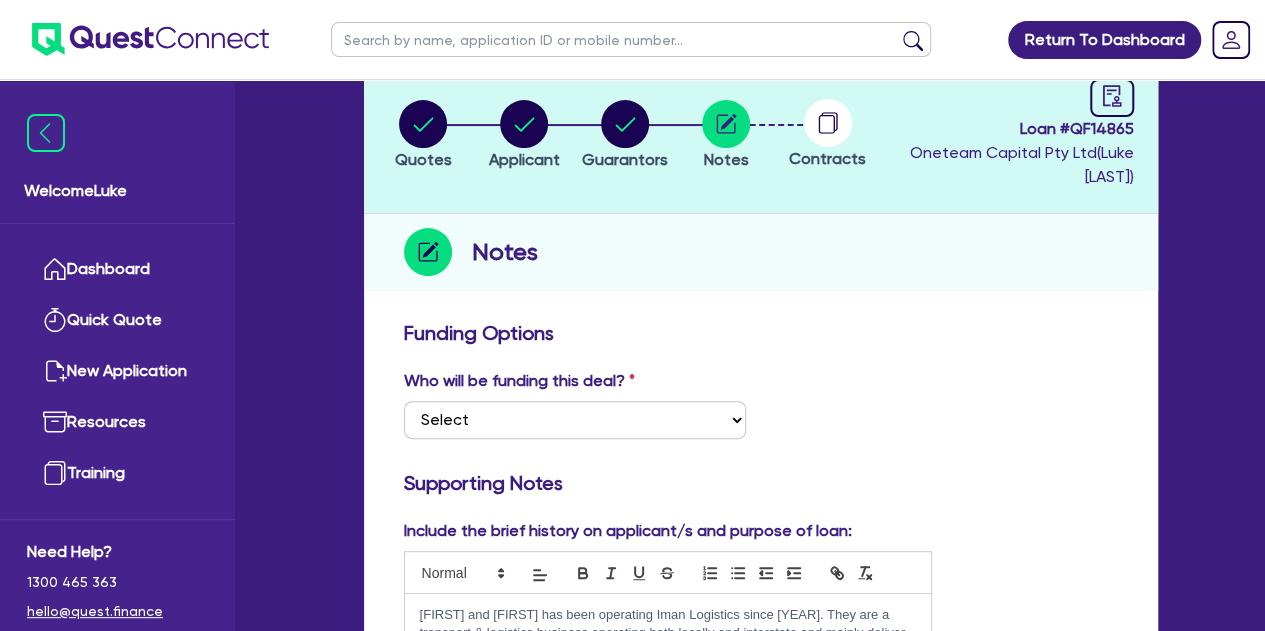 scroll, scrollTop: 0, scrollLeft: 0, axis: both 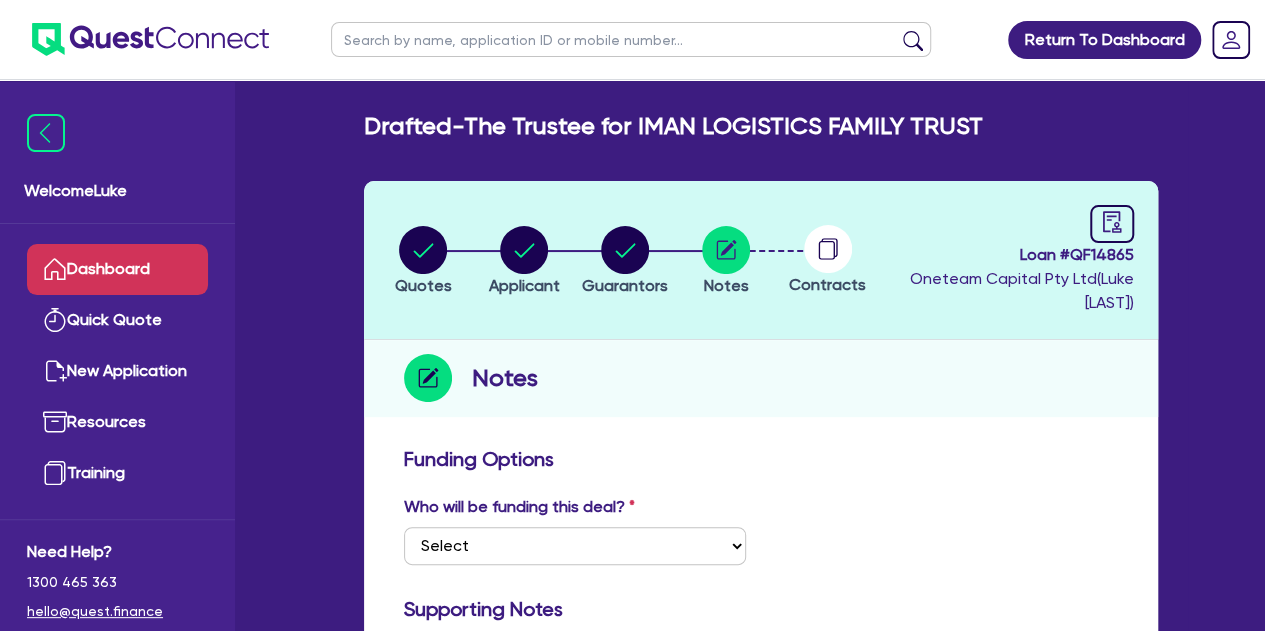 click on "Dashboard" at bounding box center (117, 269) 